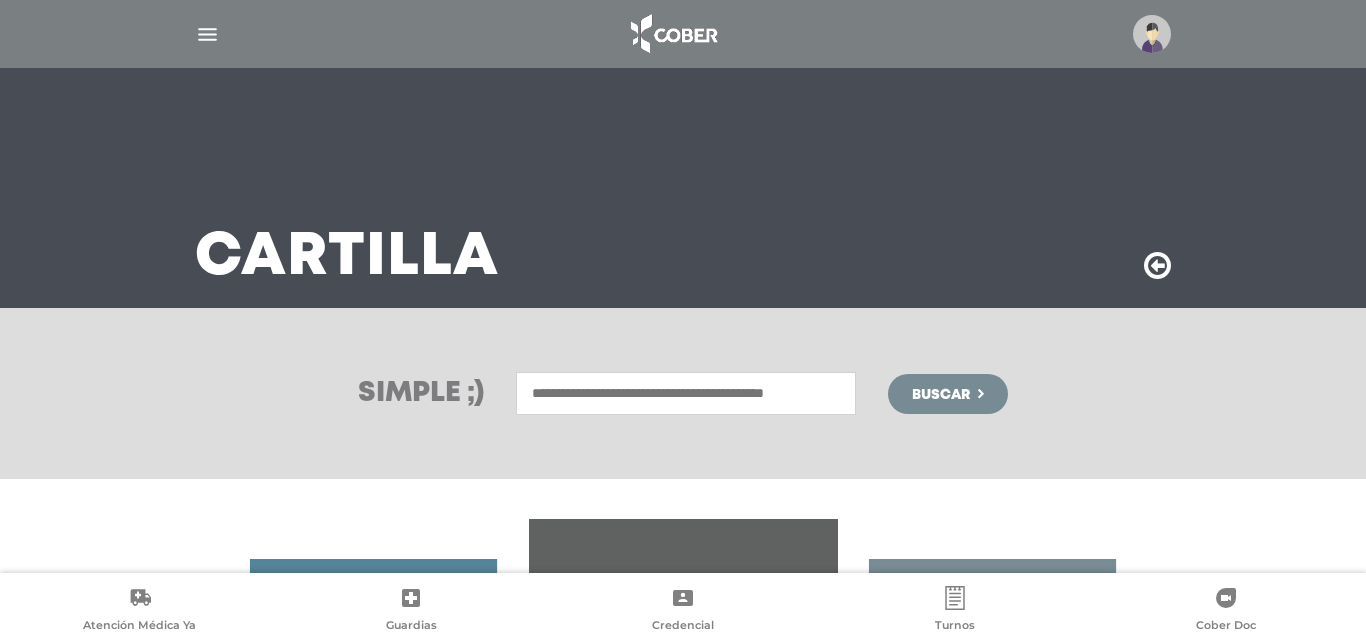 scroll, scrollTop: 0, scrollLeft: 0, axis: both 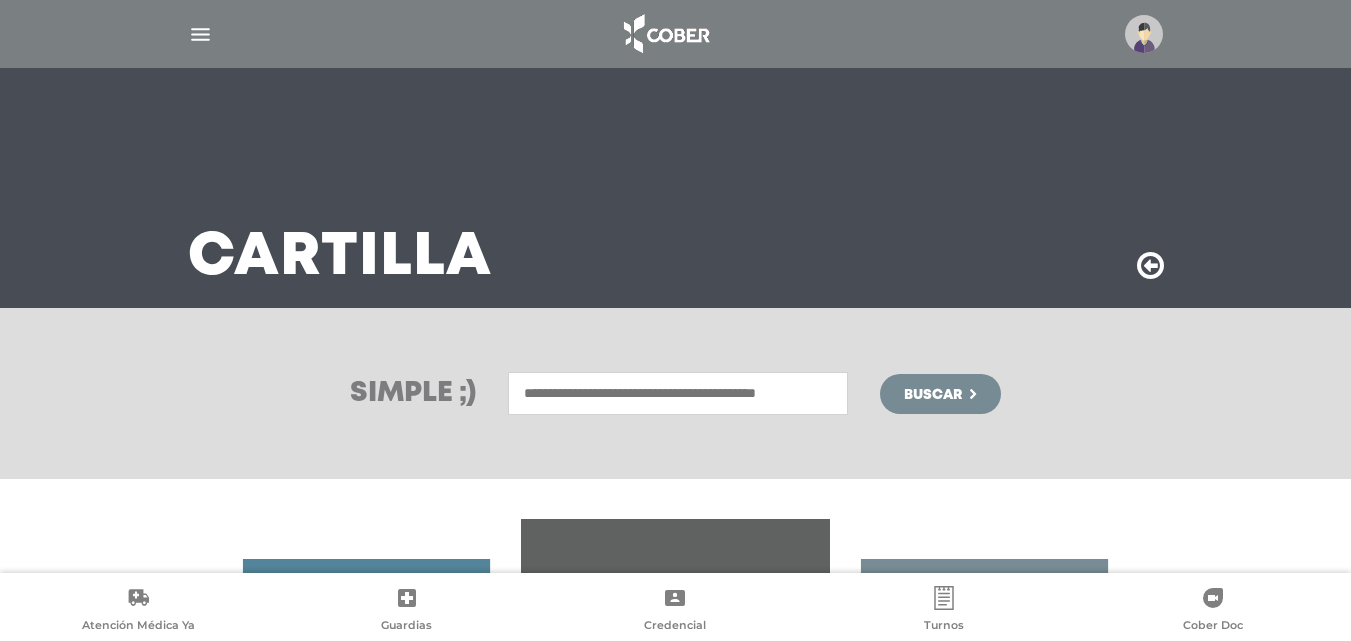 click at bounding box center [1144, 34] 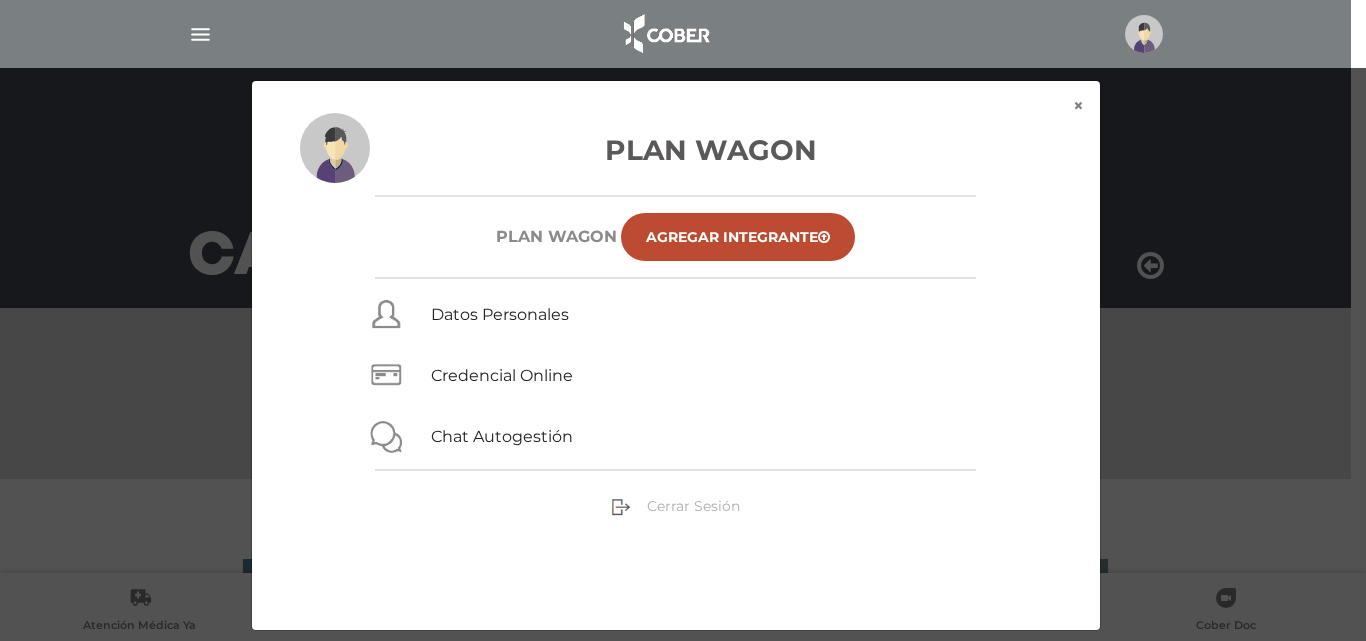 click on "Cerrar Sesión" at bounding box center (693, 506) 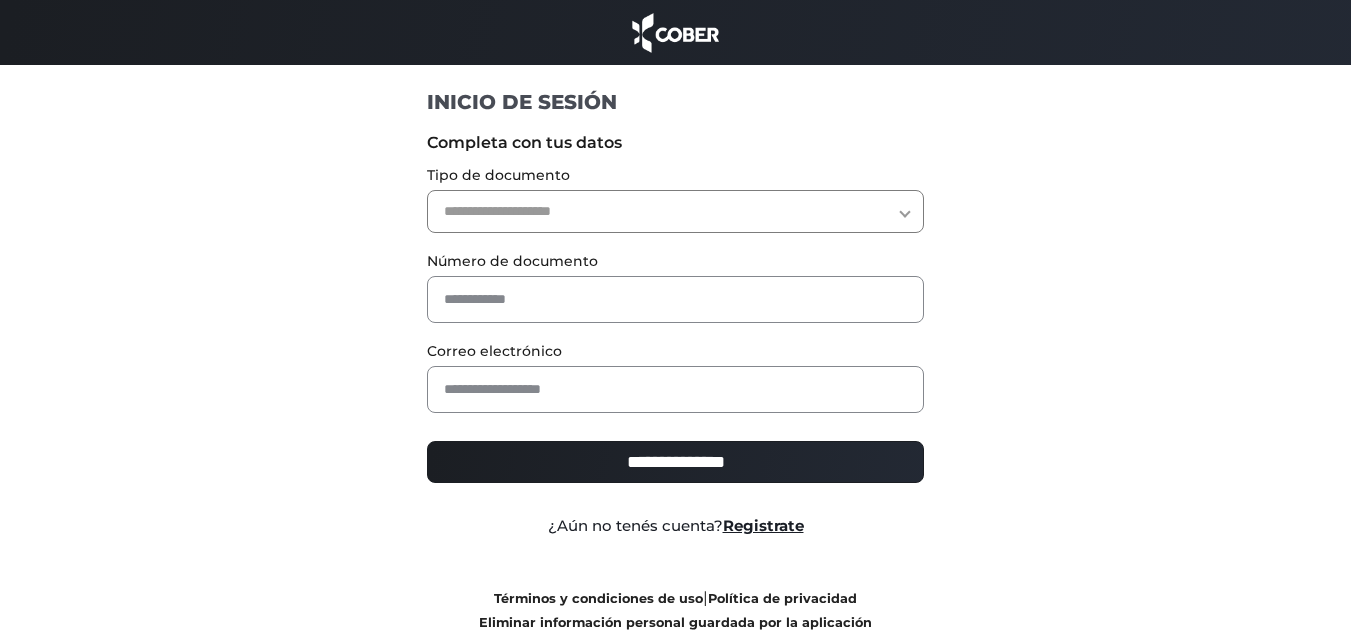 scroll, scrollTop: 0, scrollLeft: 0, axis: both 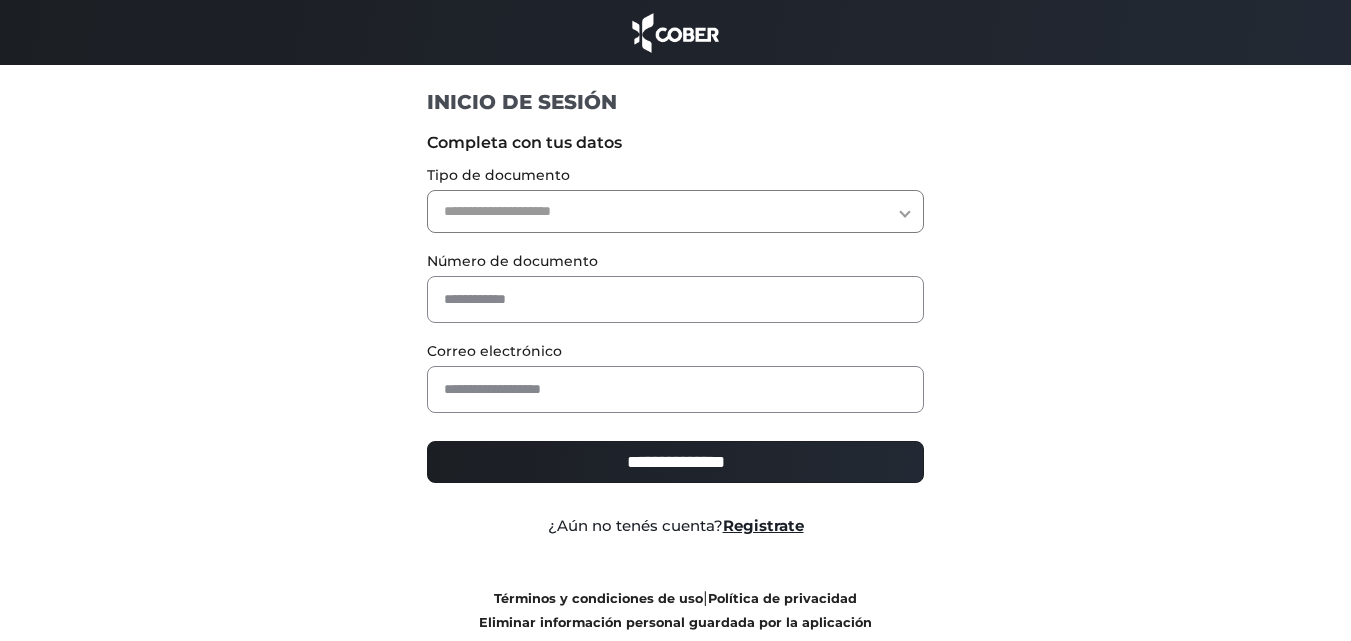 click on "**********" at bounding box center [675, 211] 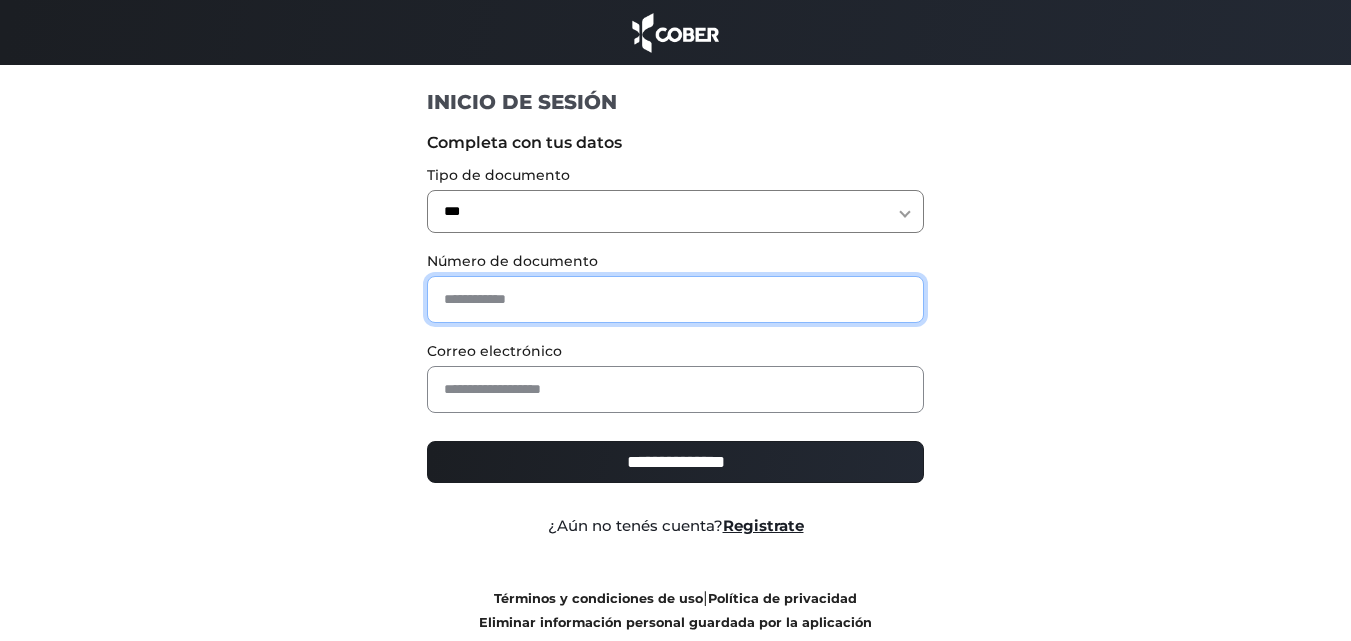 click at bounding box center [675, 299] 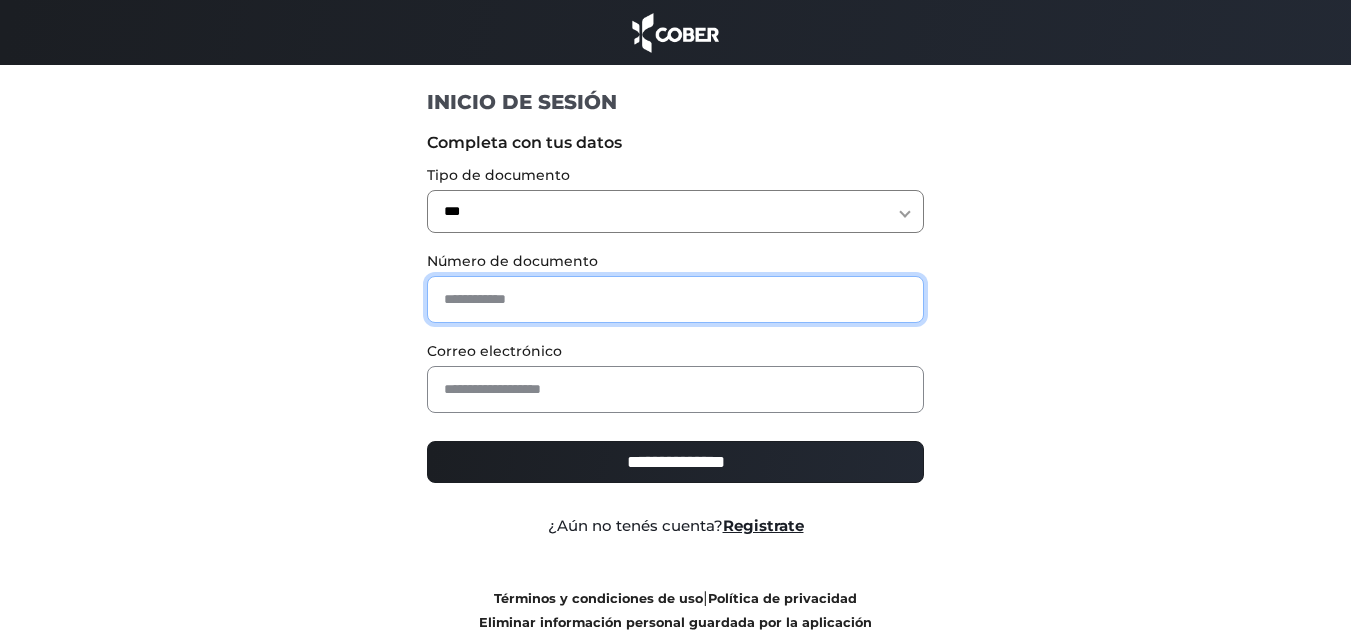 type on "*" 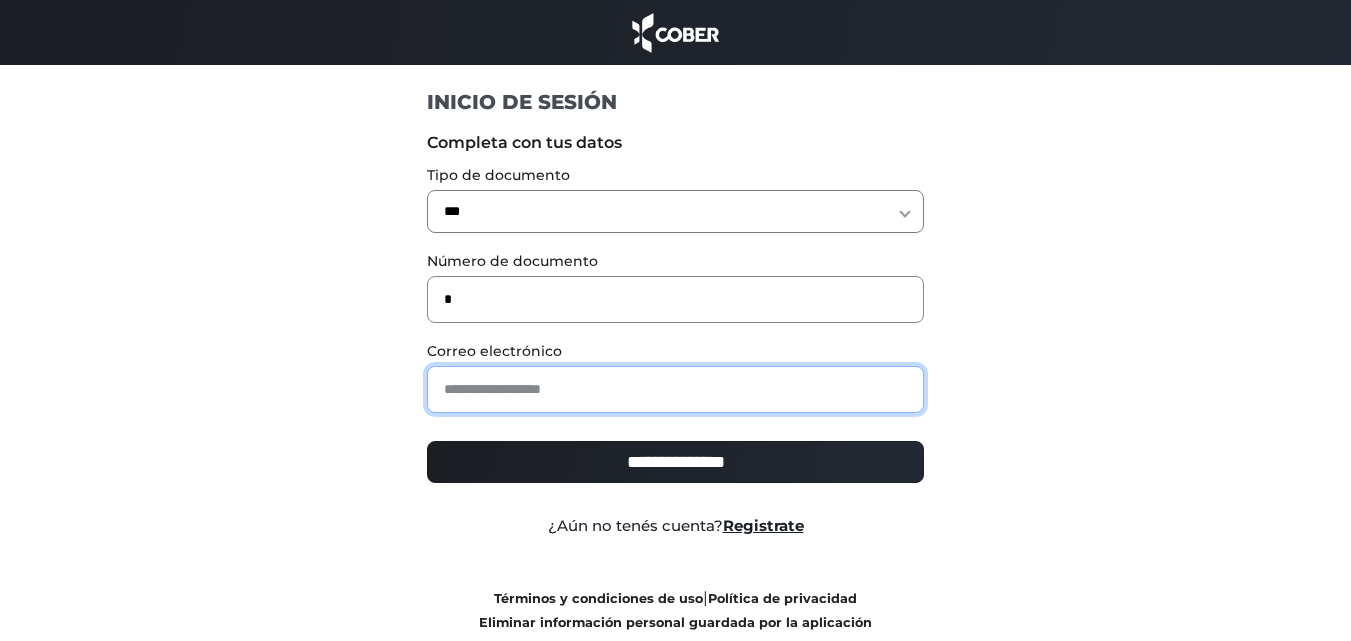 click at bounding box center (675, 389) 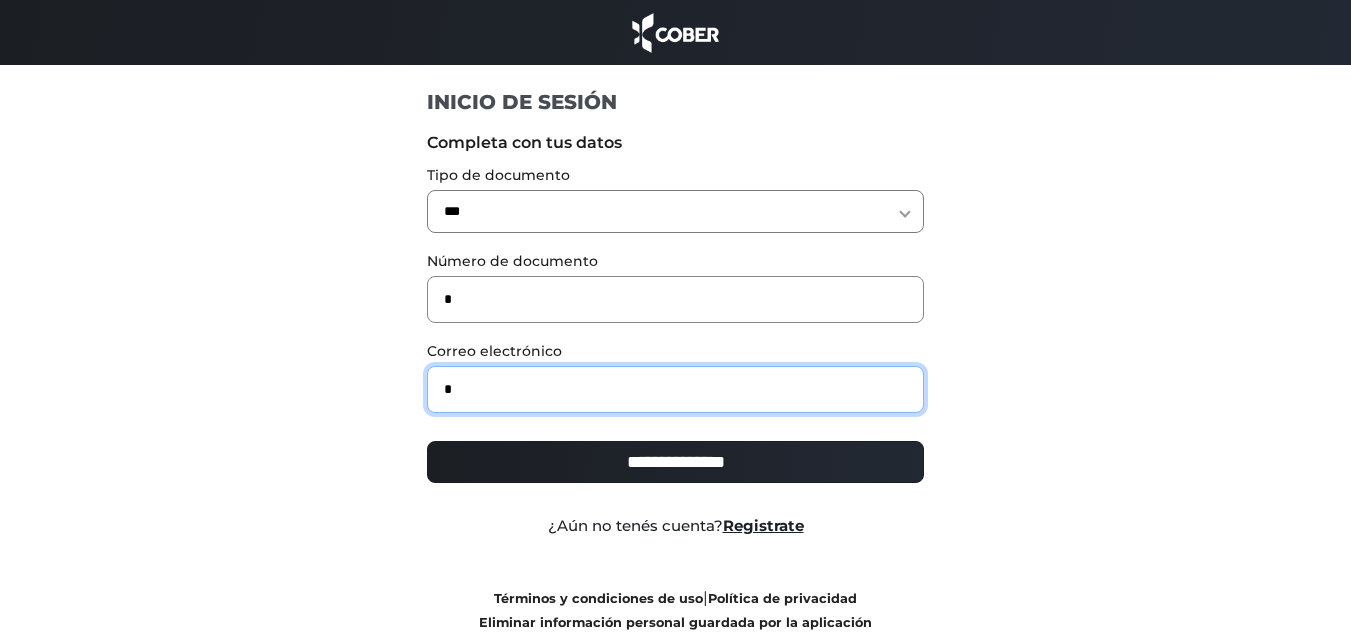 type on "**********" 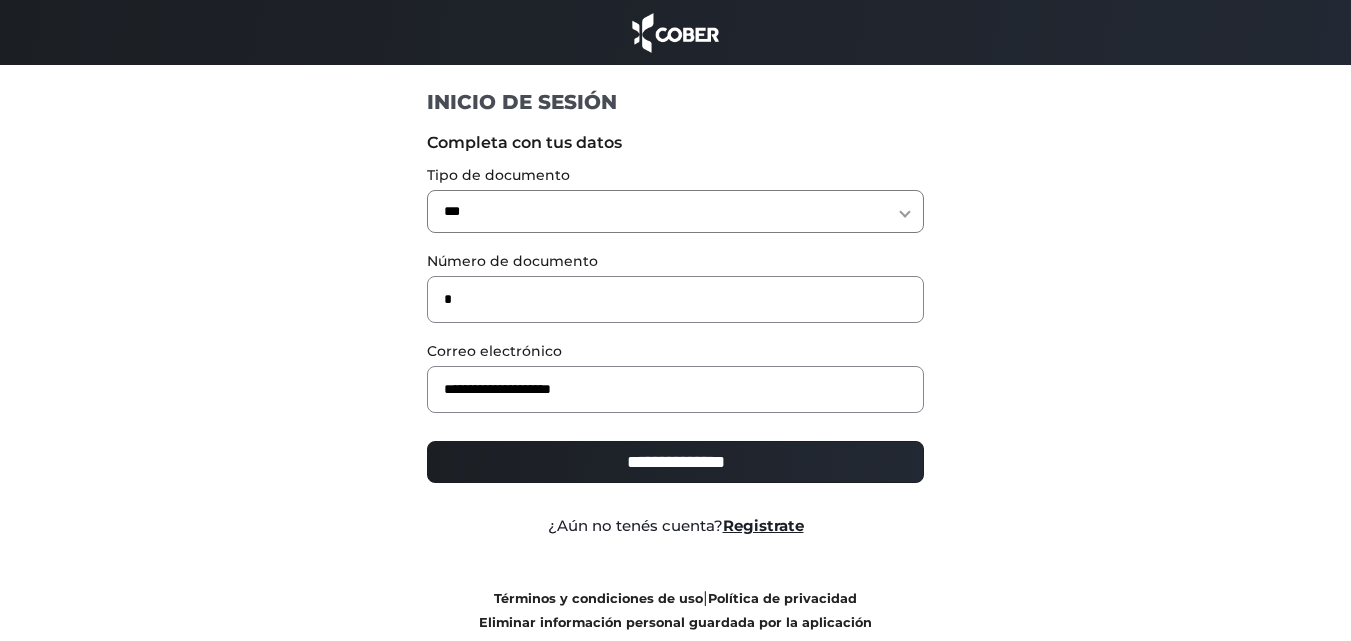 click on "**********" at bounding box center (675, 462) 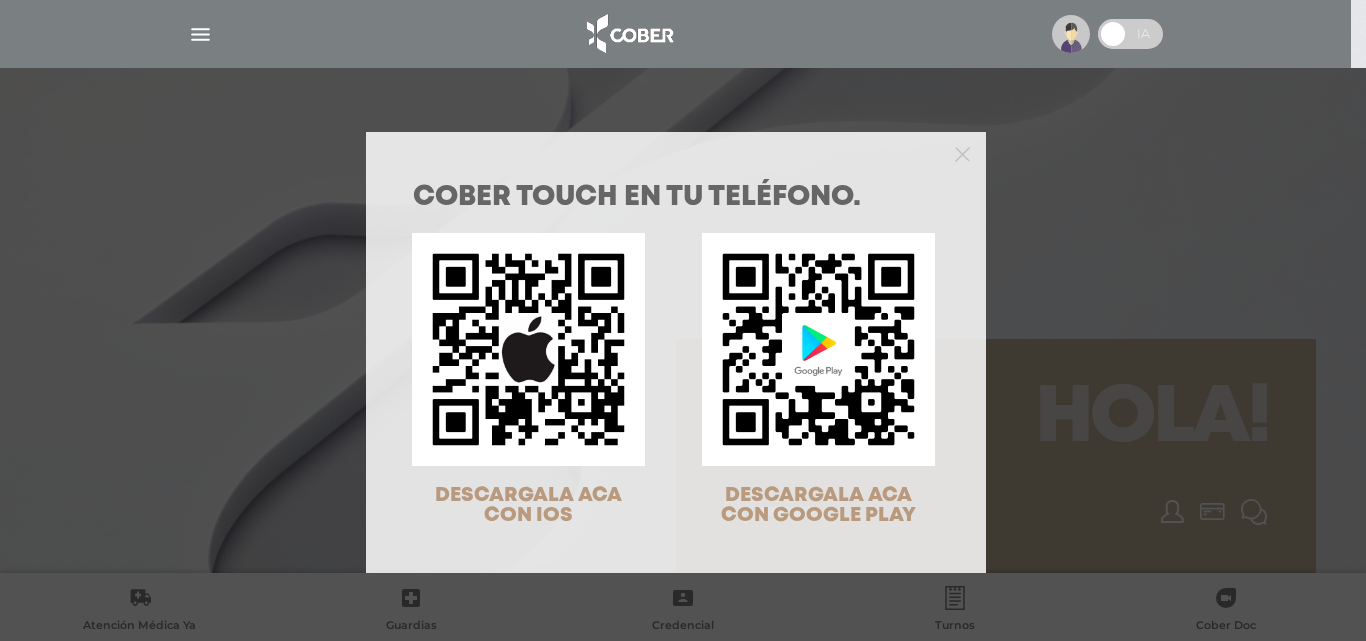 click on "COBER TOUCH en tu teléfono.
DESCARGALA ACA CON IOS
DESCARGALA ACA CON GOOGLE PLAY" at bounding box center [676, 372] 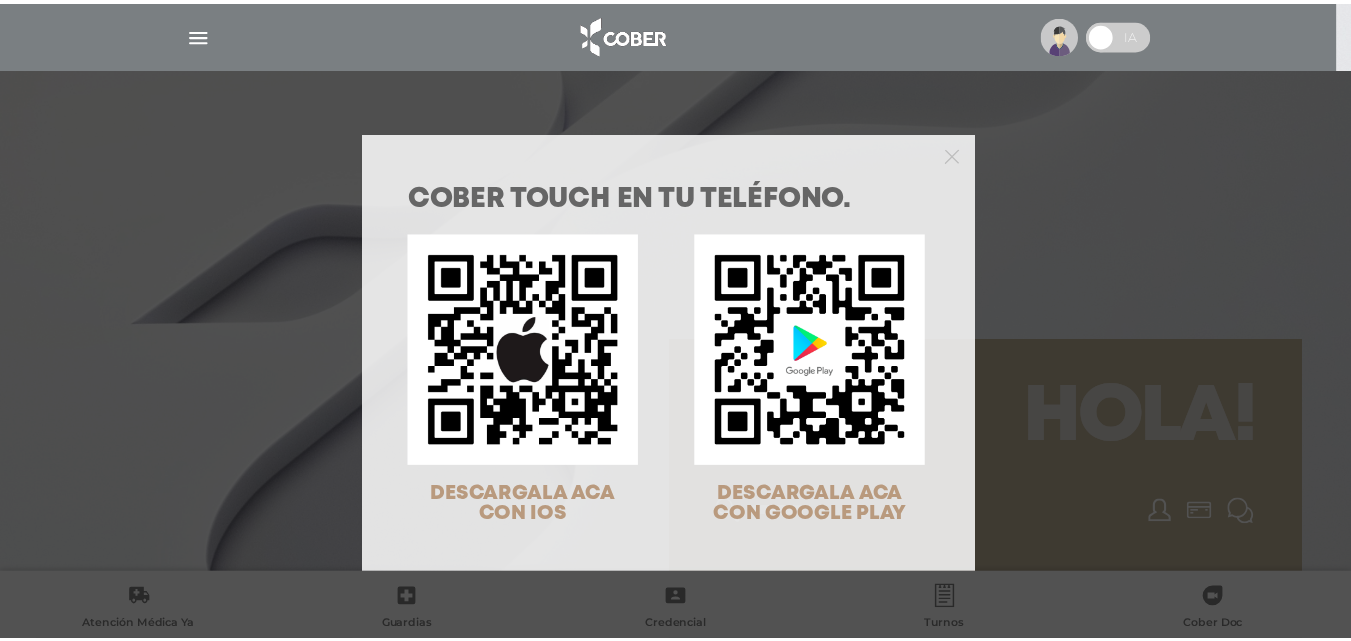 scroll, scrollTop: 0, scrollLeft: 0, axis: both 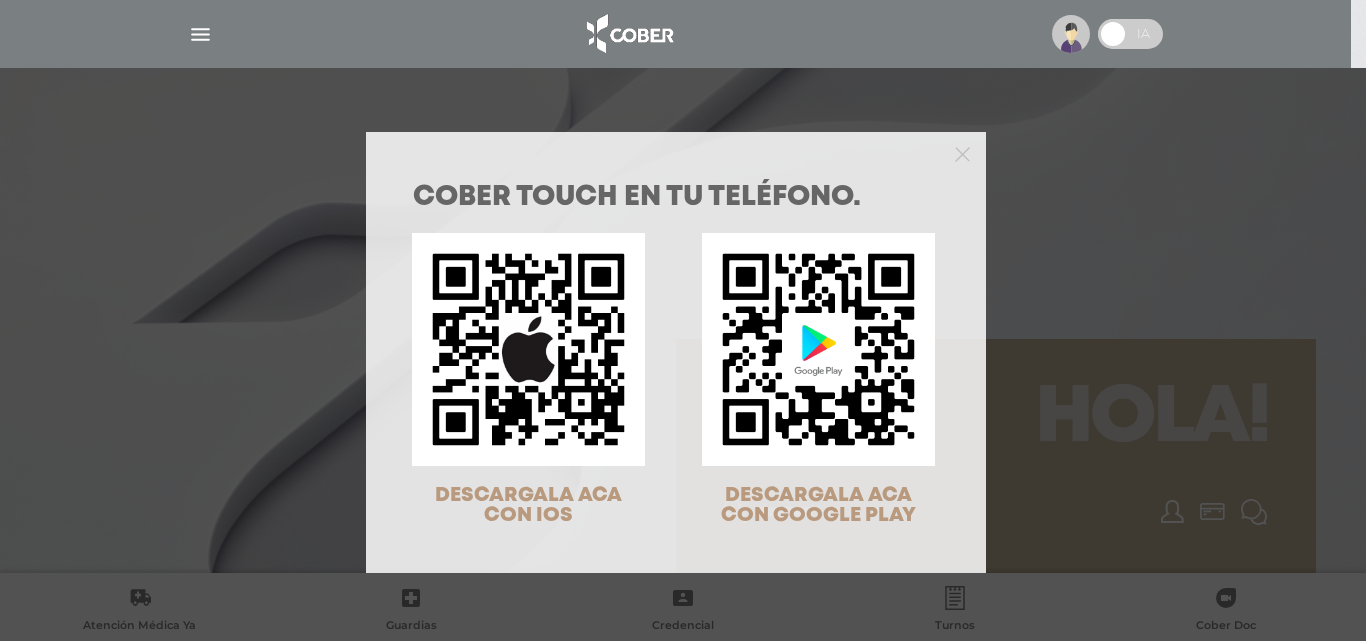 click at bounding box center (676, 152) 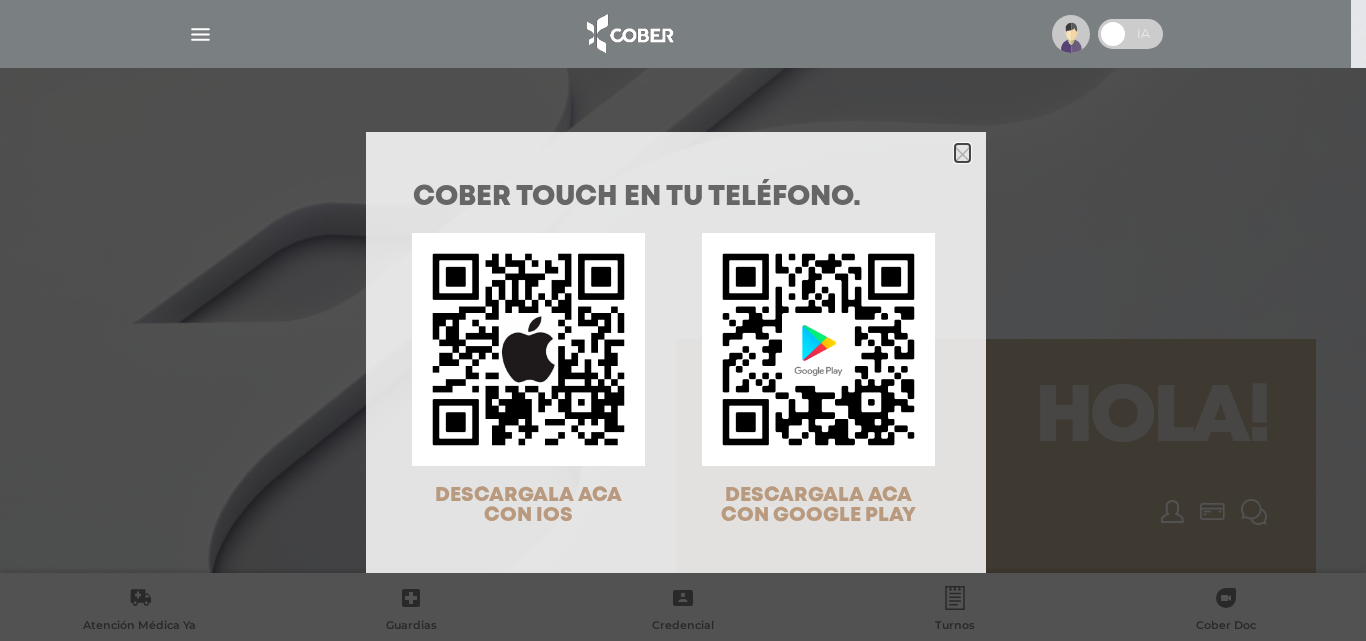 click 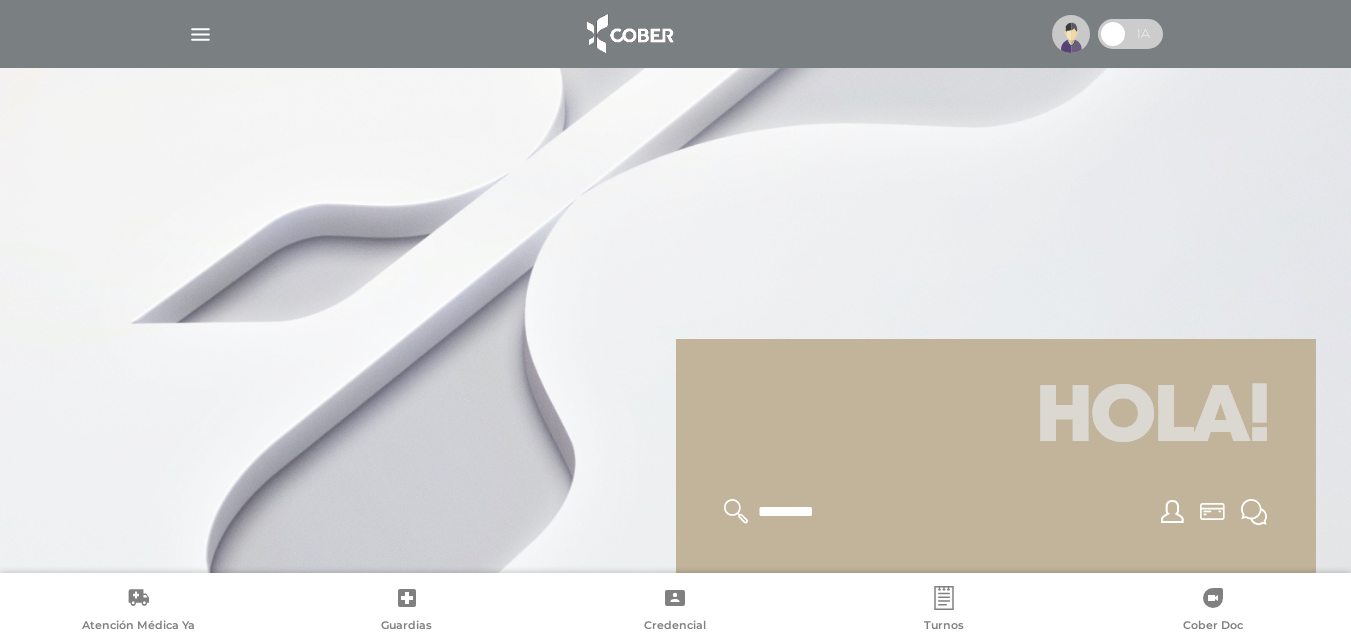 click at bounding box center (200, 34) 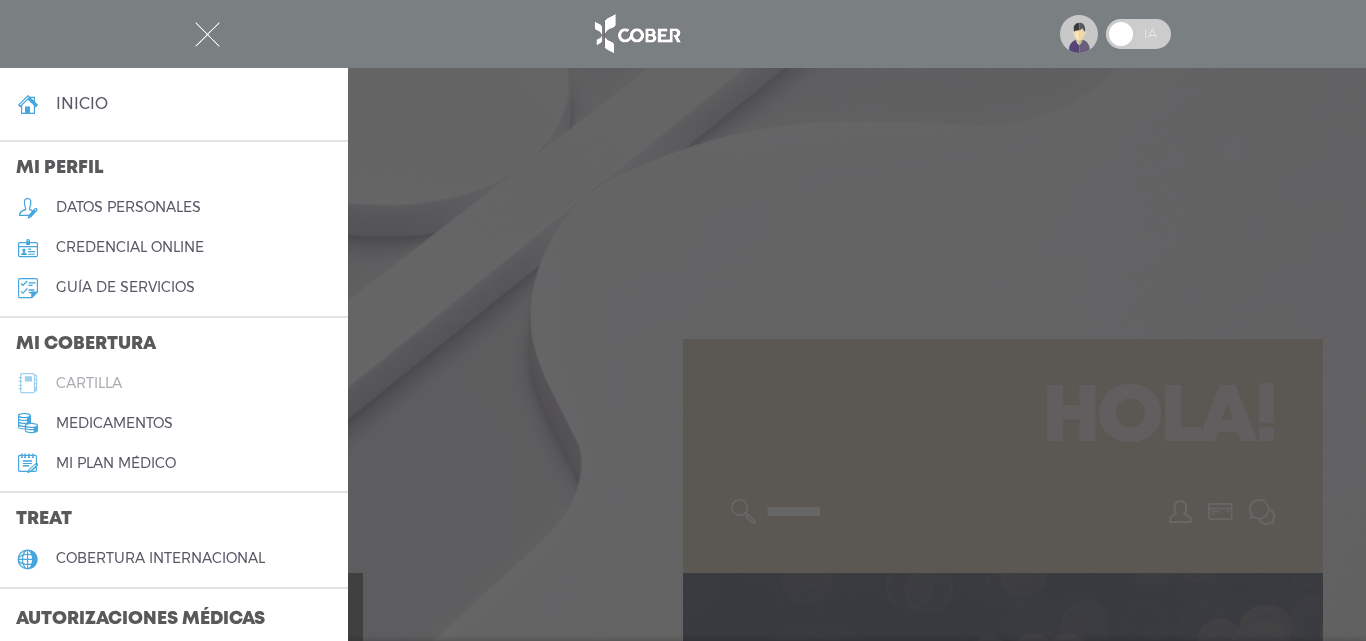 click on "cartilla" at bounding box center [89, 383] 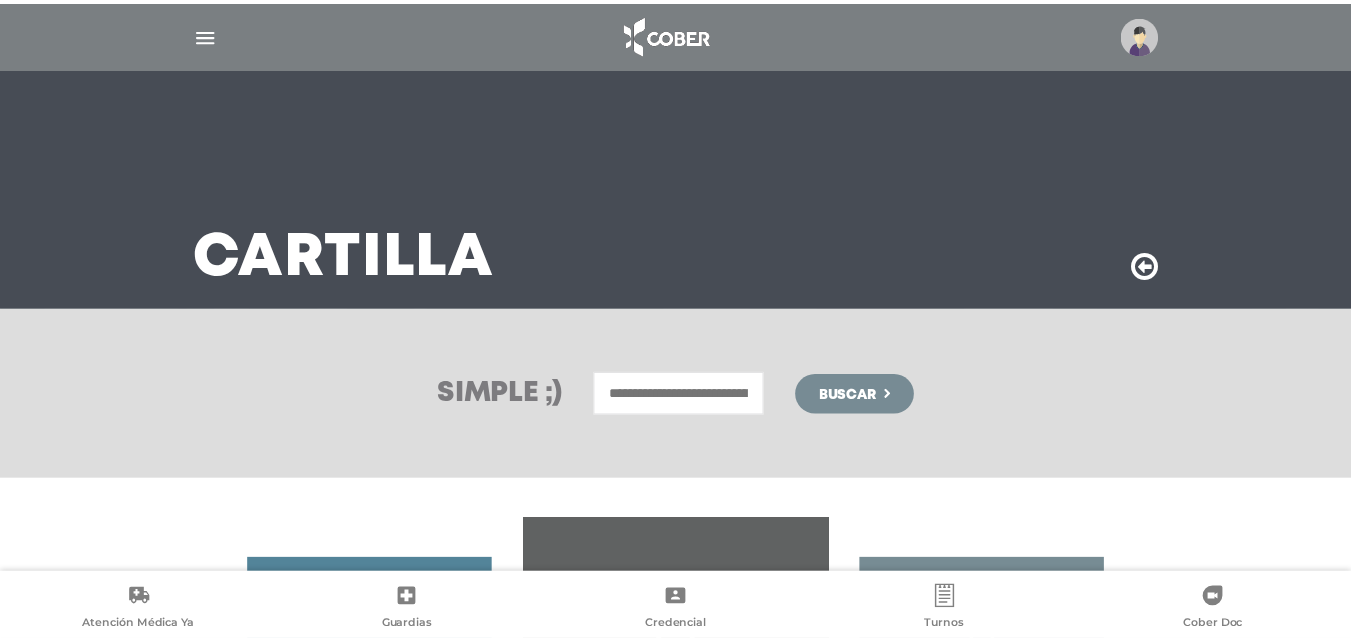 scroll, scrollTop: 0, scrollLeft: 0, axis: both 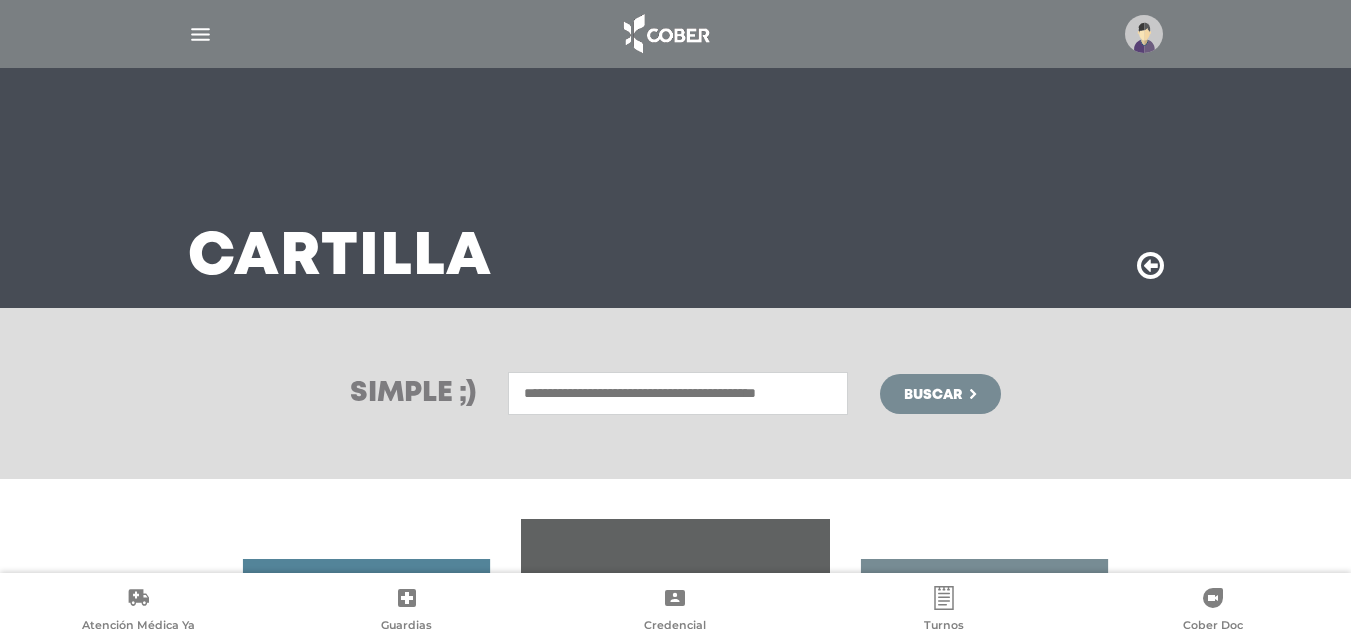click at bounding box center [678, 393] 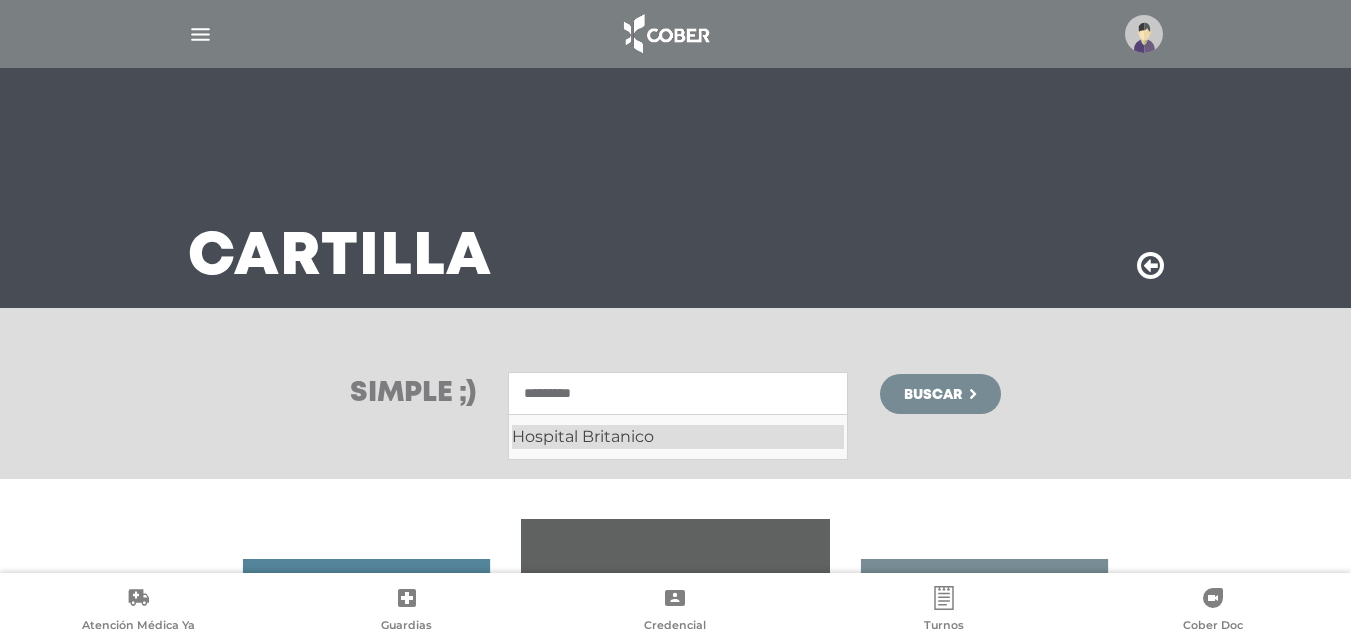 click on "Hospital Britanico" at bounding box center (678, 437) 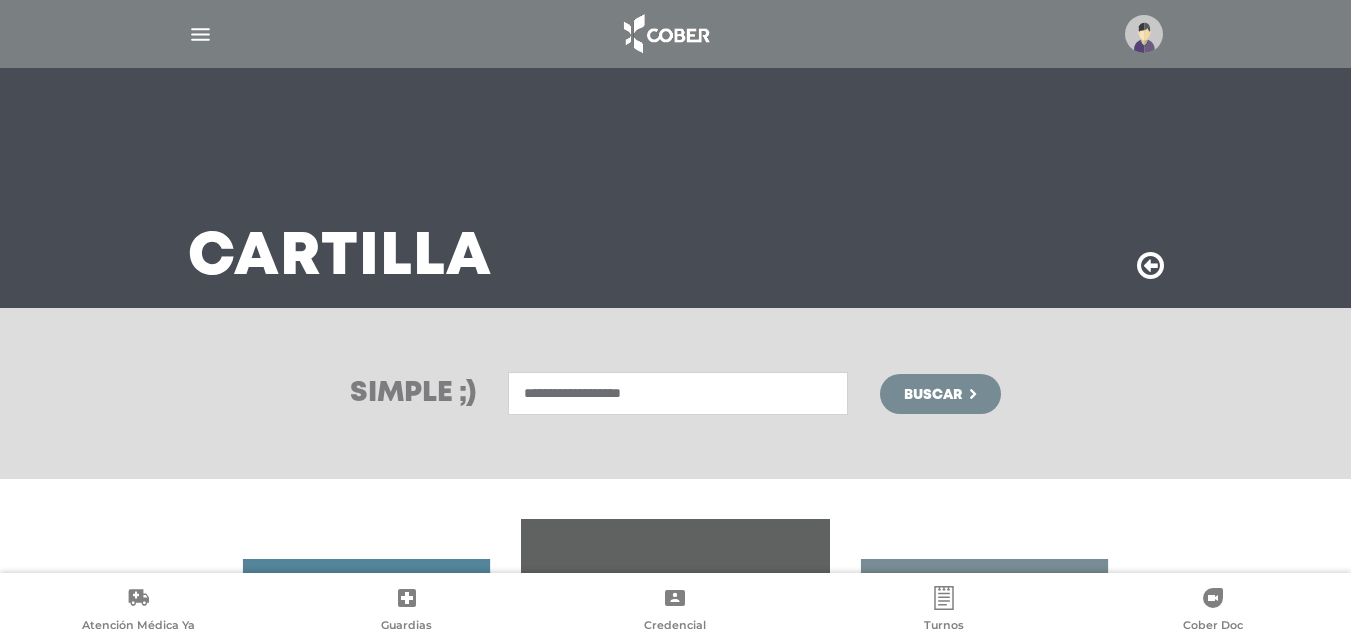 type on "**********" 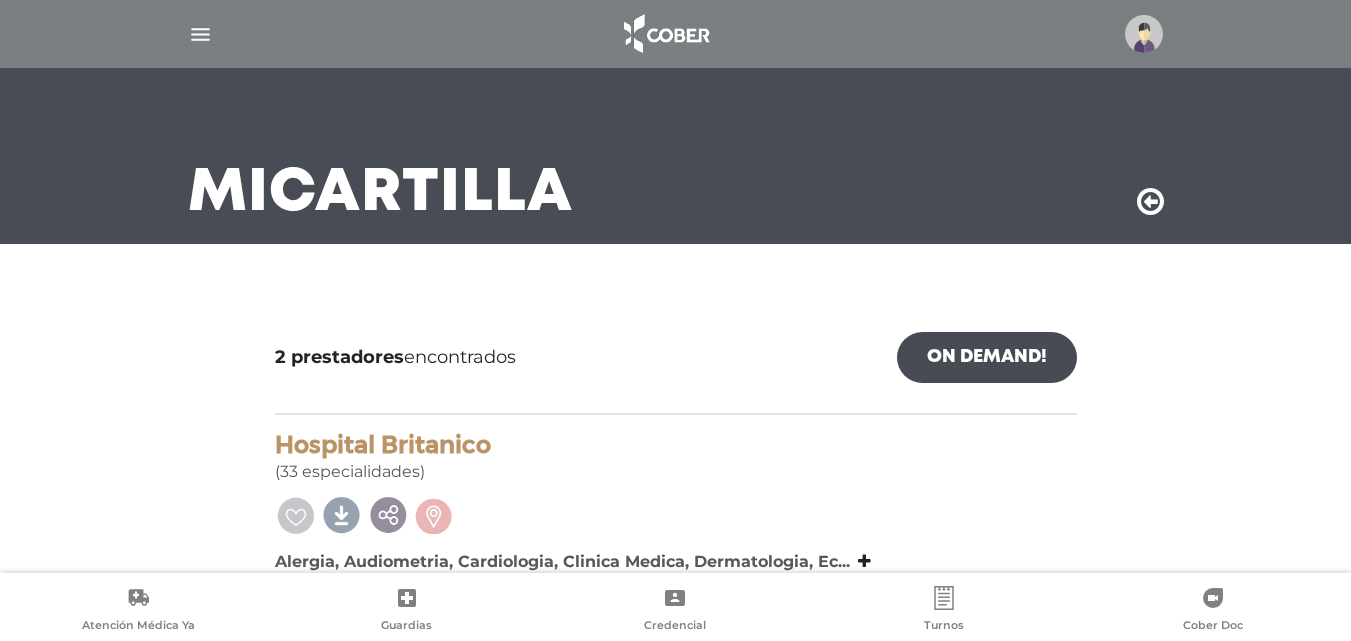 scroll, scrollTop: 0, scrollLeft: 0, axis: both 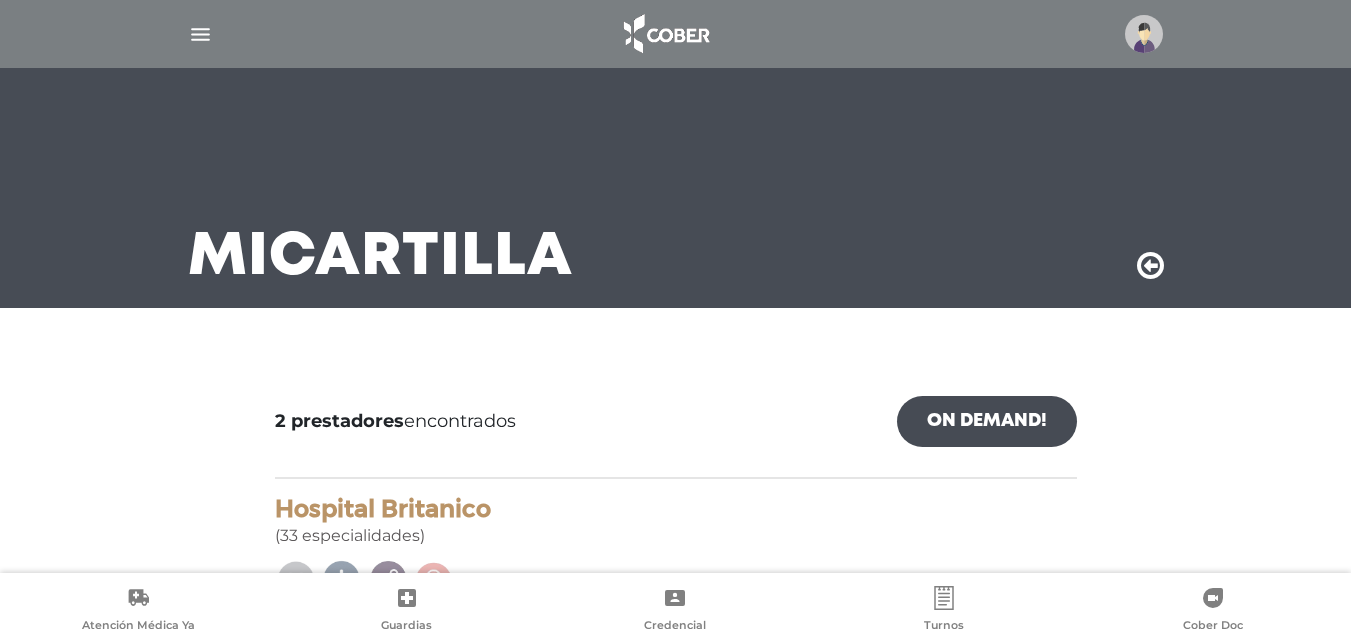 click at bounding box center [1144, 34] 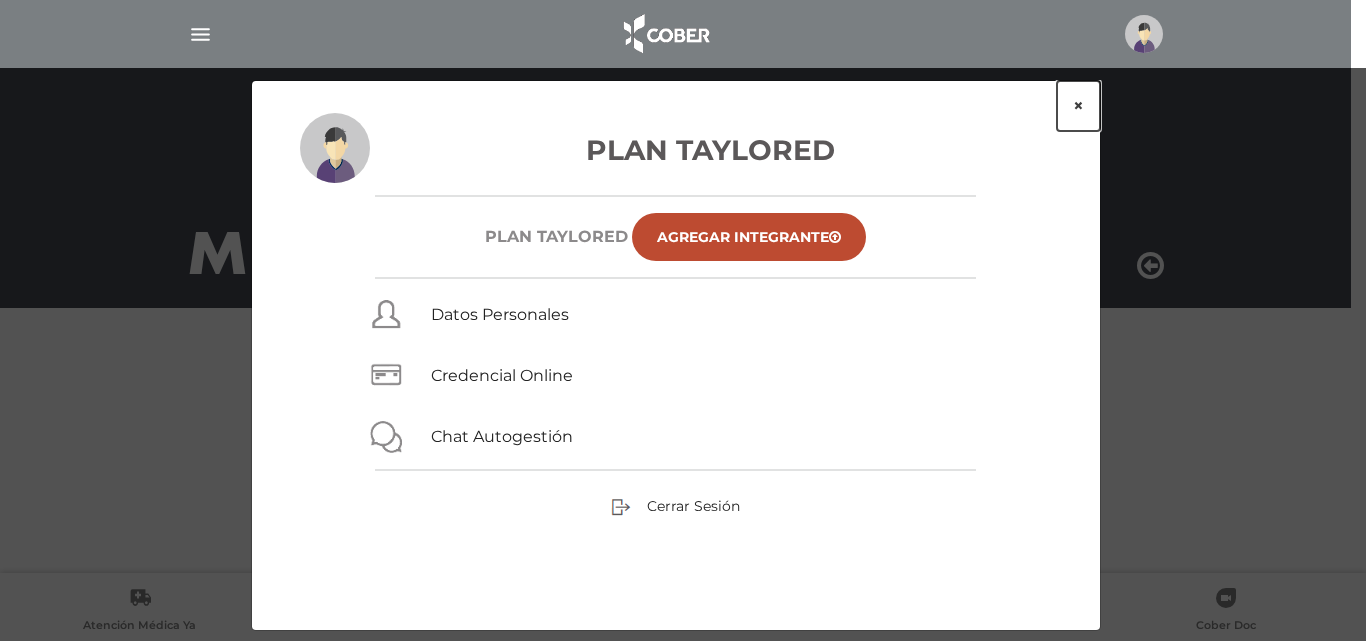 click on "×" at bounding box center [1078, 106] 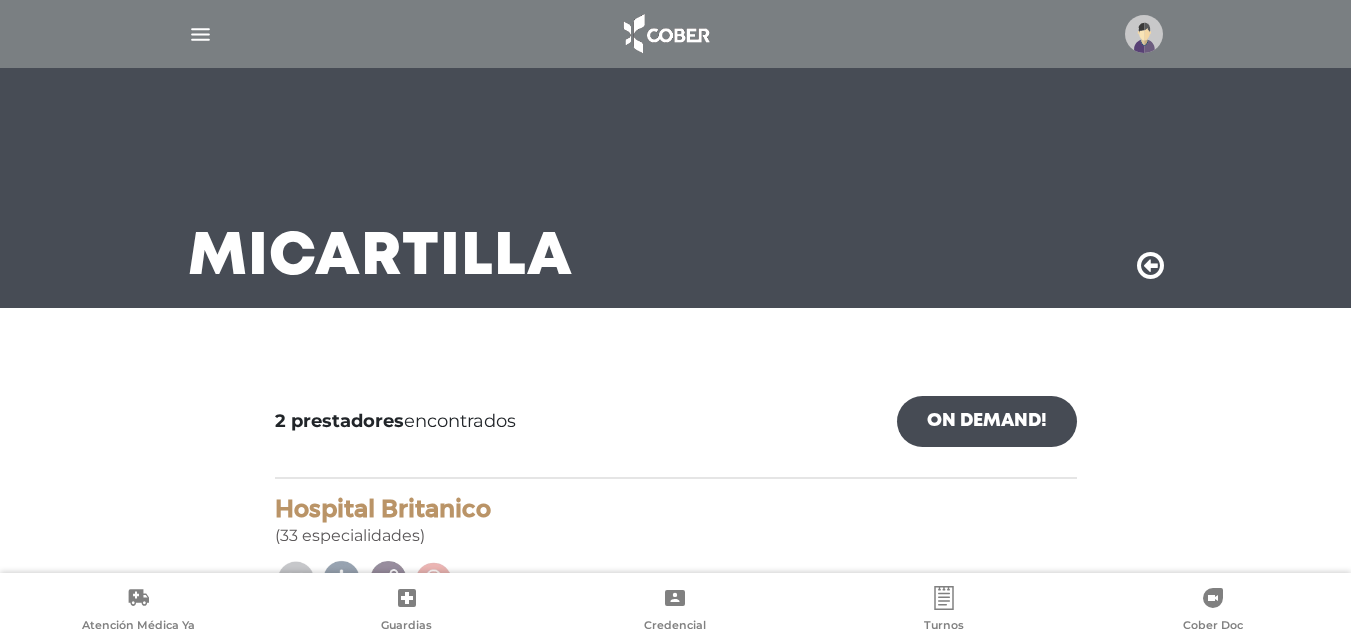 scroll, scrollTop: 200, scrollLeft: 0, axis: vertical 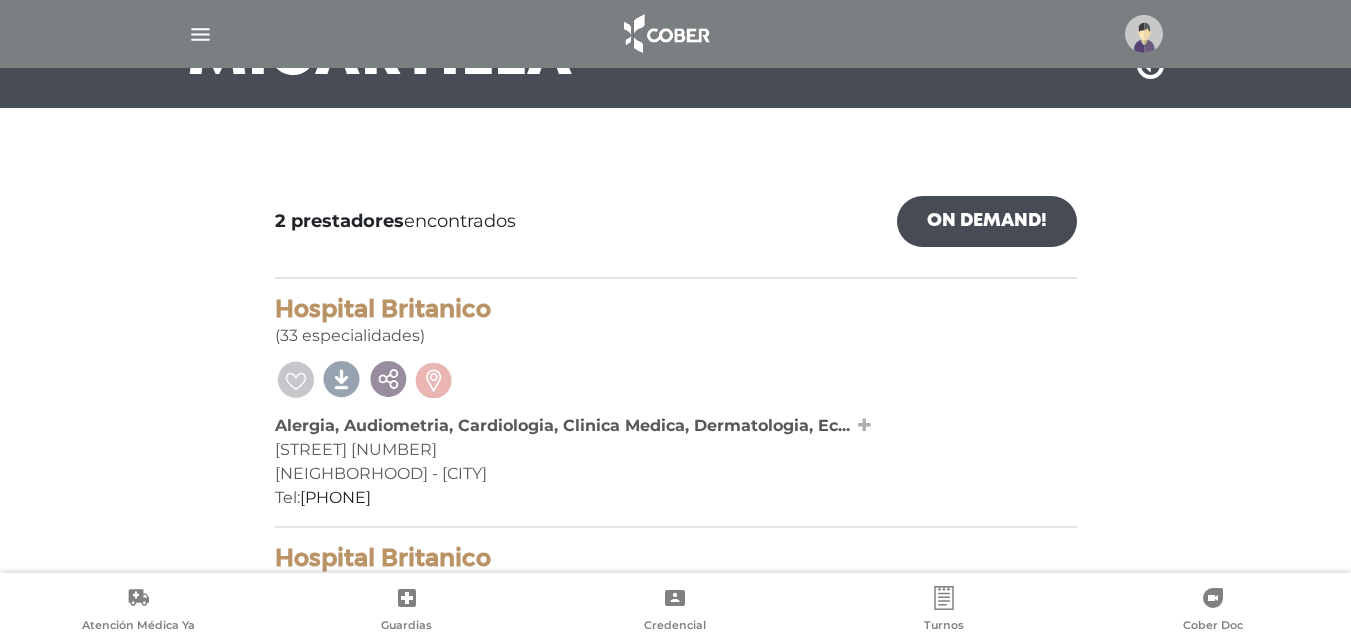 click at bounding box center [864, 425] 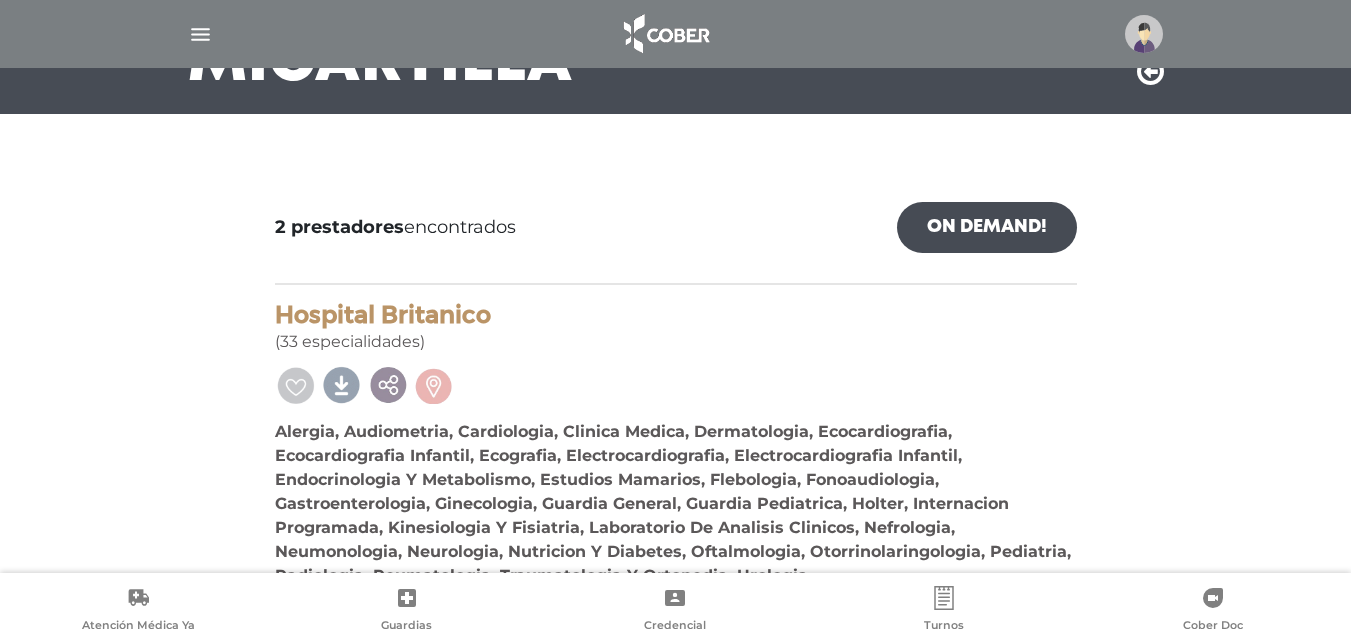 scroll, scrollTop: 0, scrollLeft: 0, axis: both 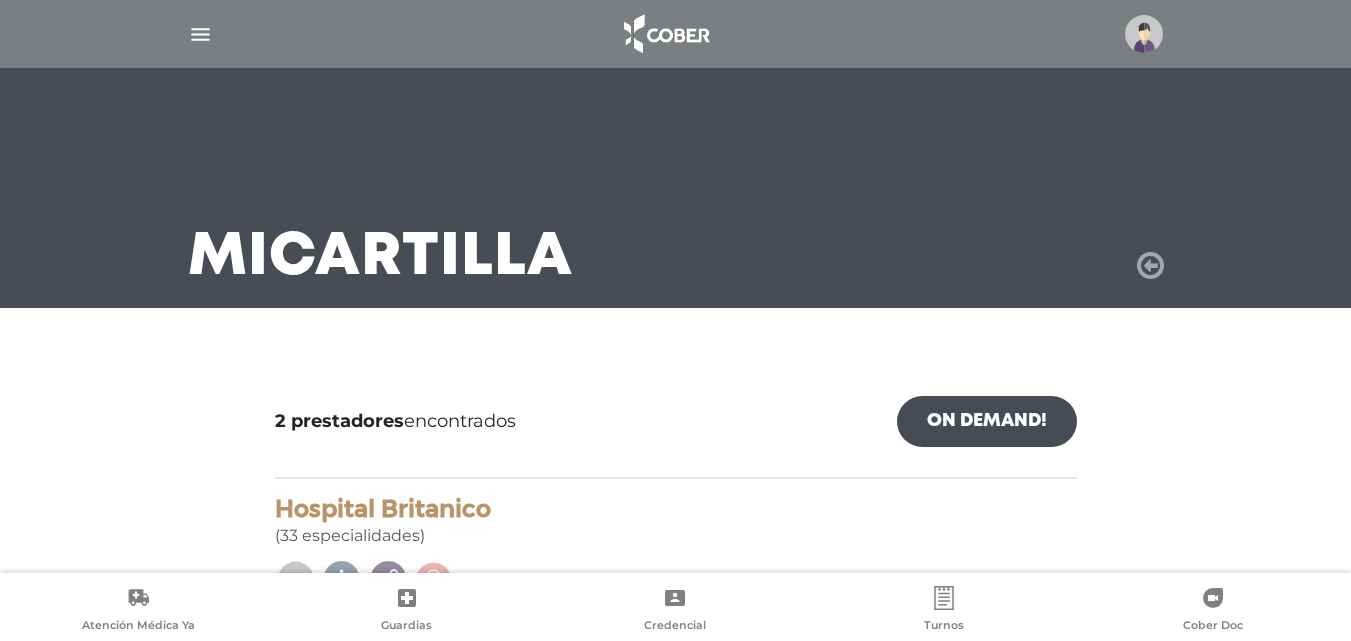 click at bounding box center (1150, 266) 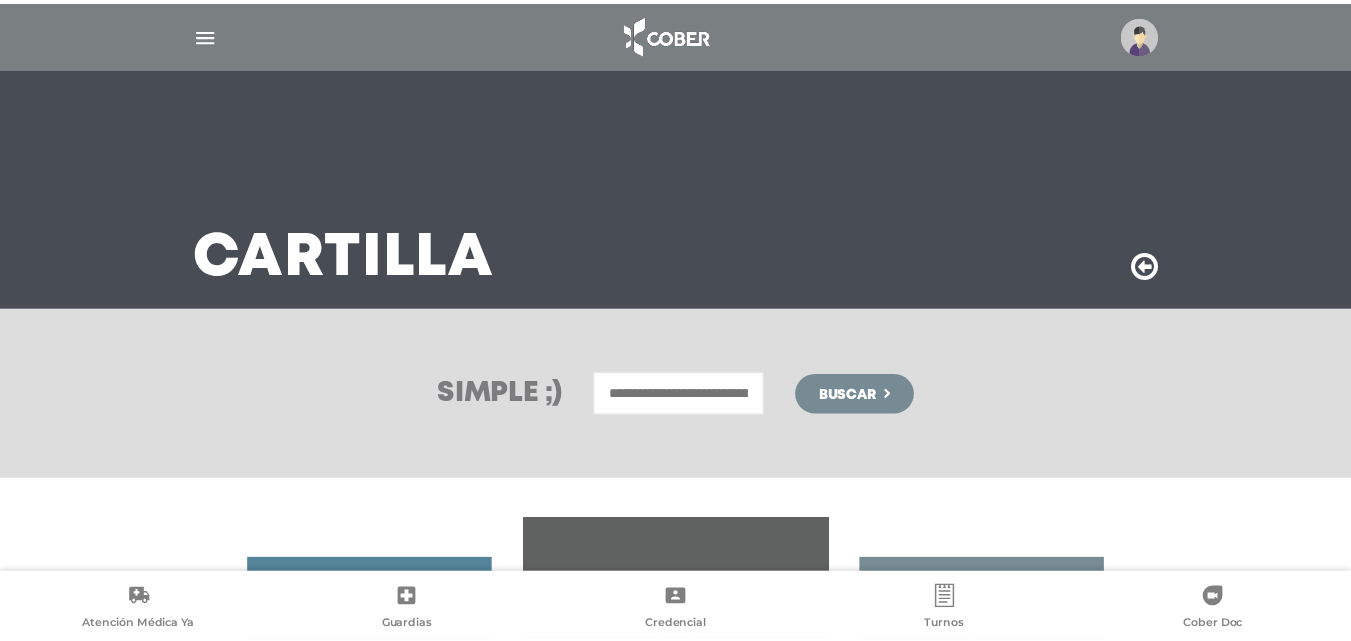 scroll, scrollTop: 0, scrollLeft: 0, axis: both 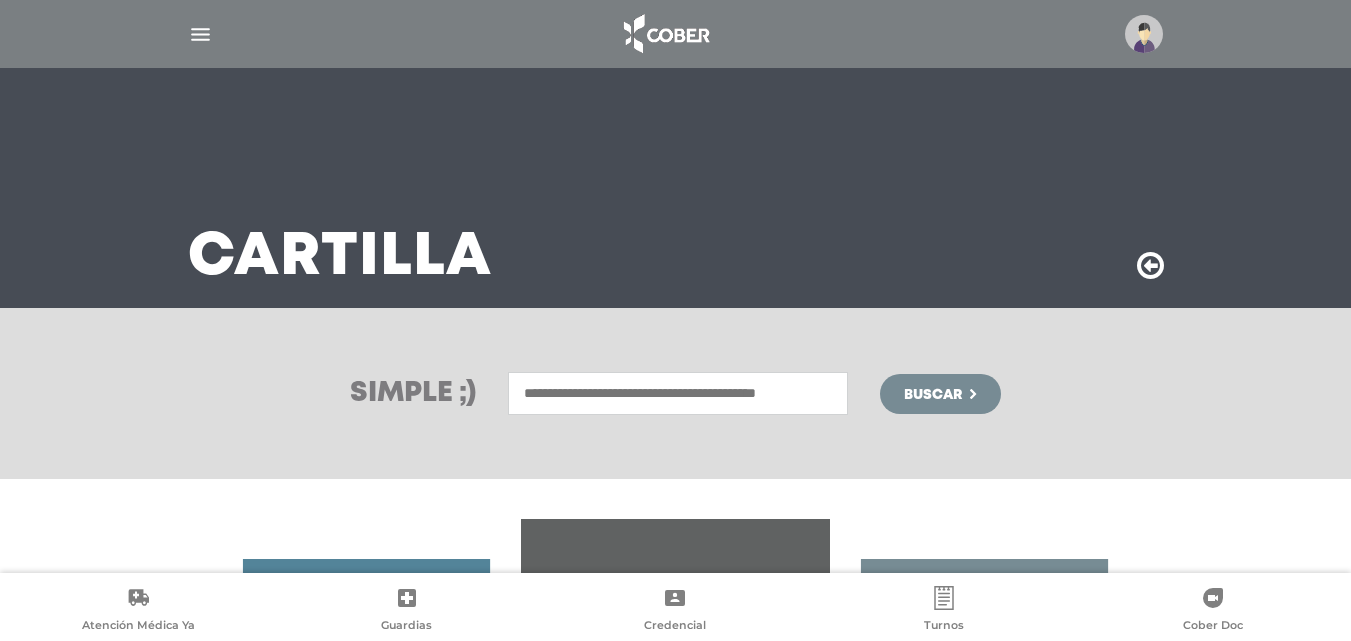 click at bounding box center (678, 393) 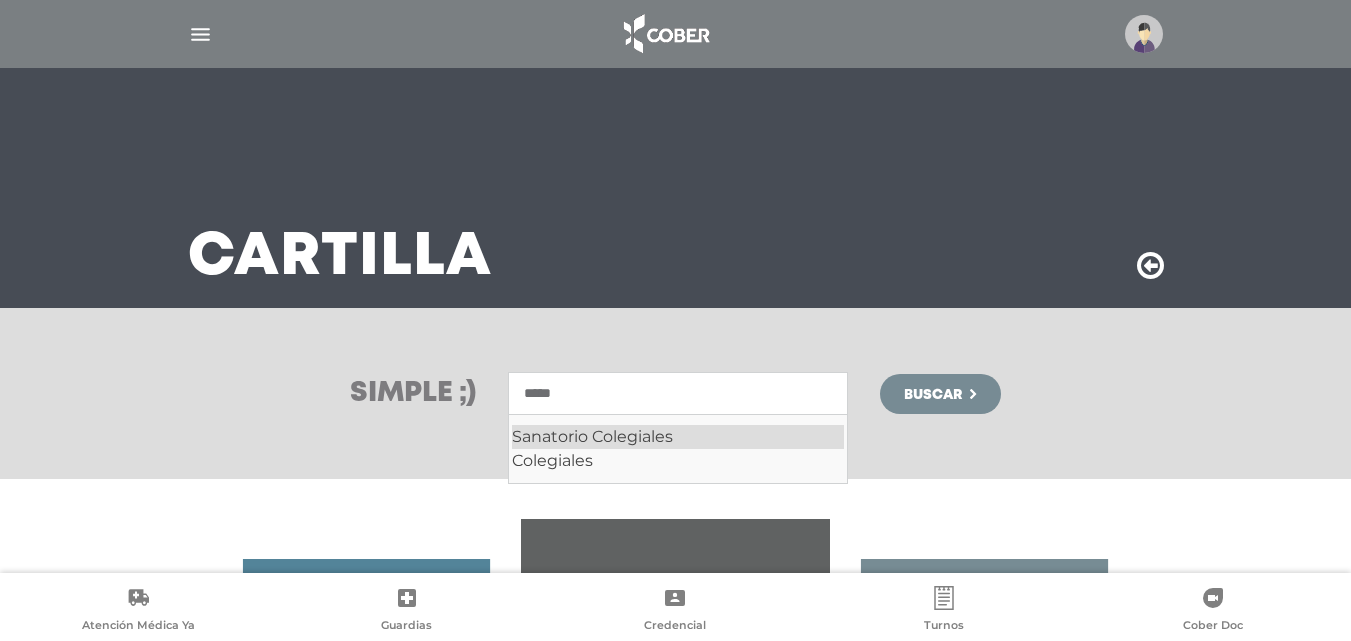 click on "Sanatorio Colegiales" at bounding box center [678, 437] 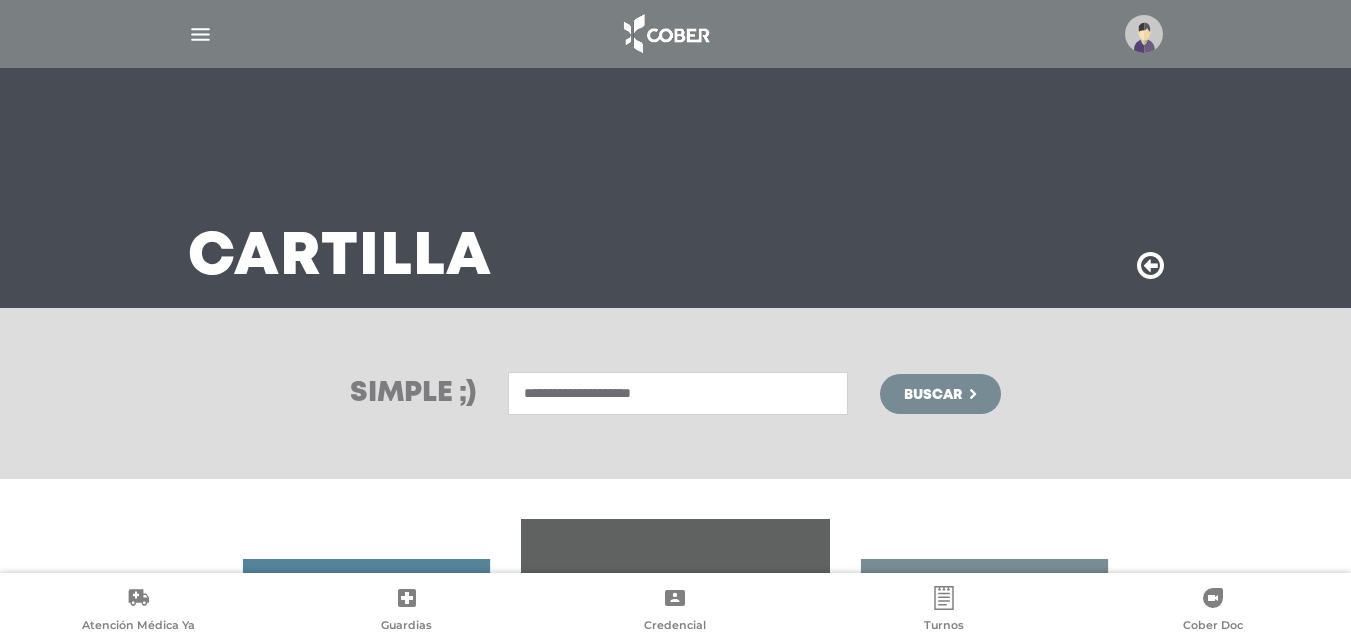 type on "**********" 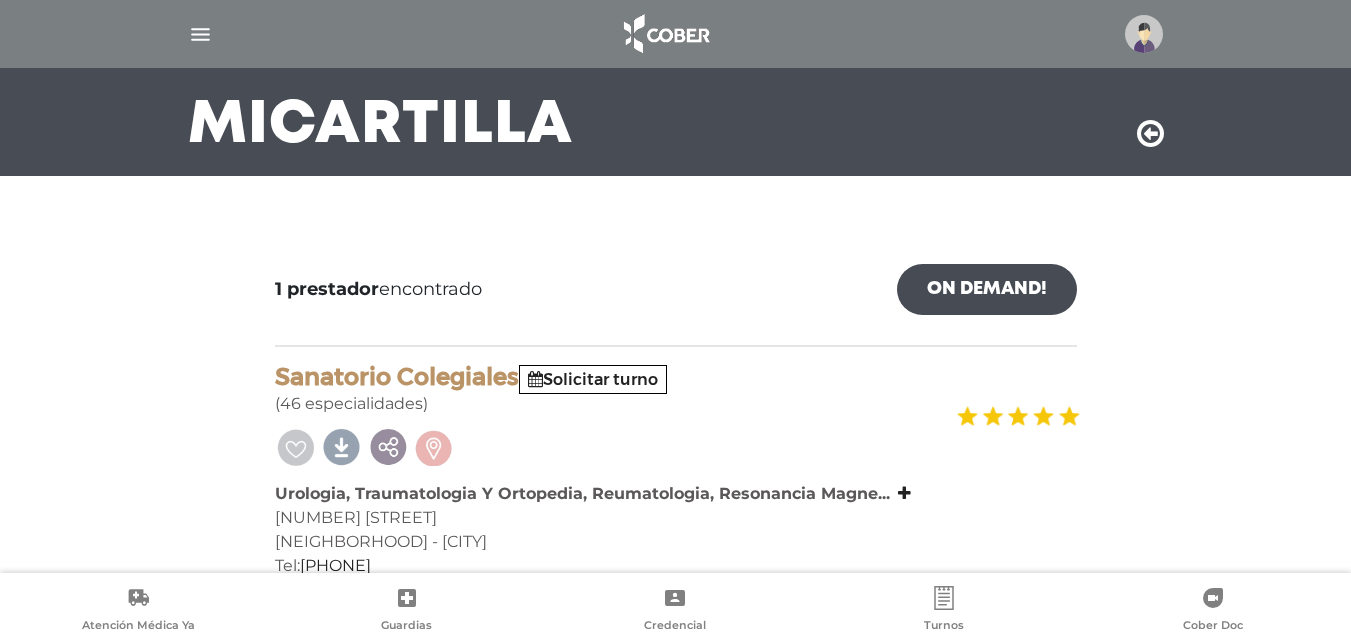 scroll, scrollTop: 171, scrollLeft: 0, axis: vertical 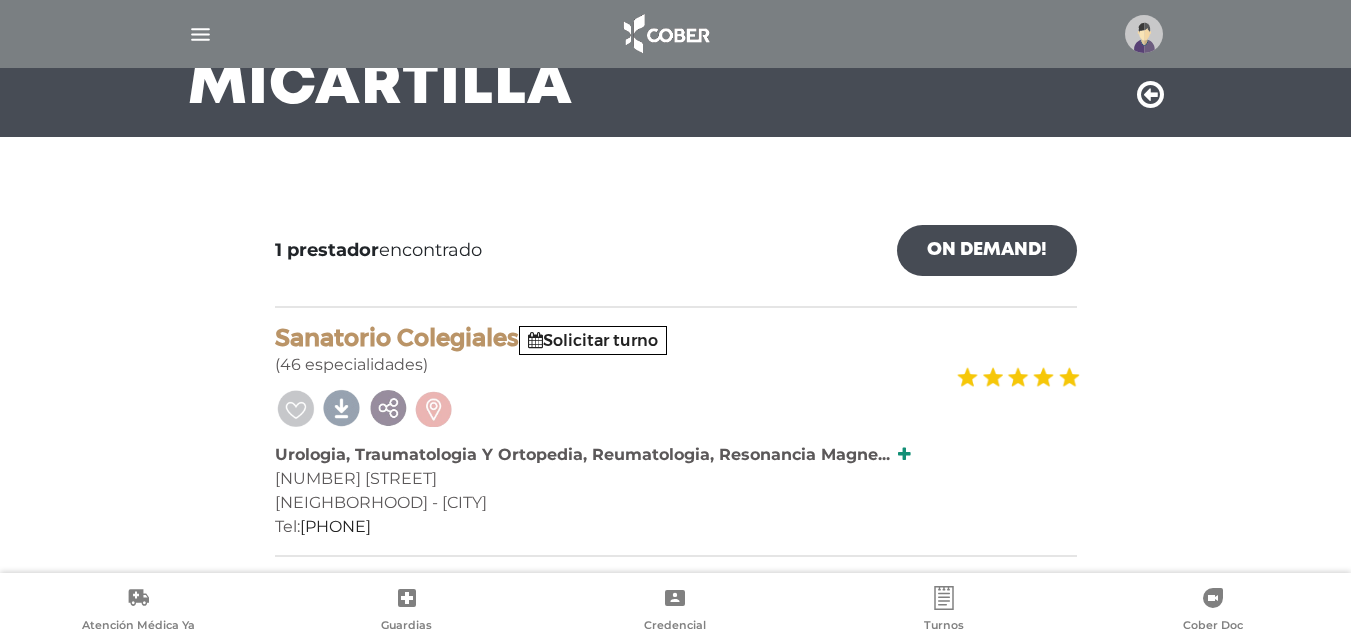 click at bounding box center (904, 454) 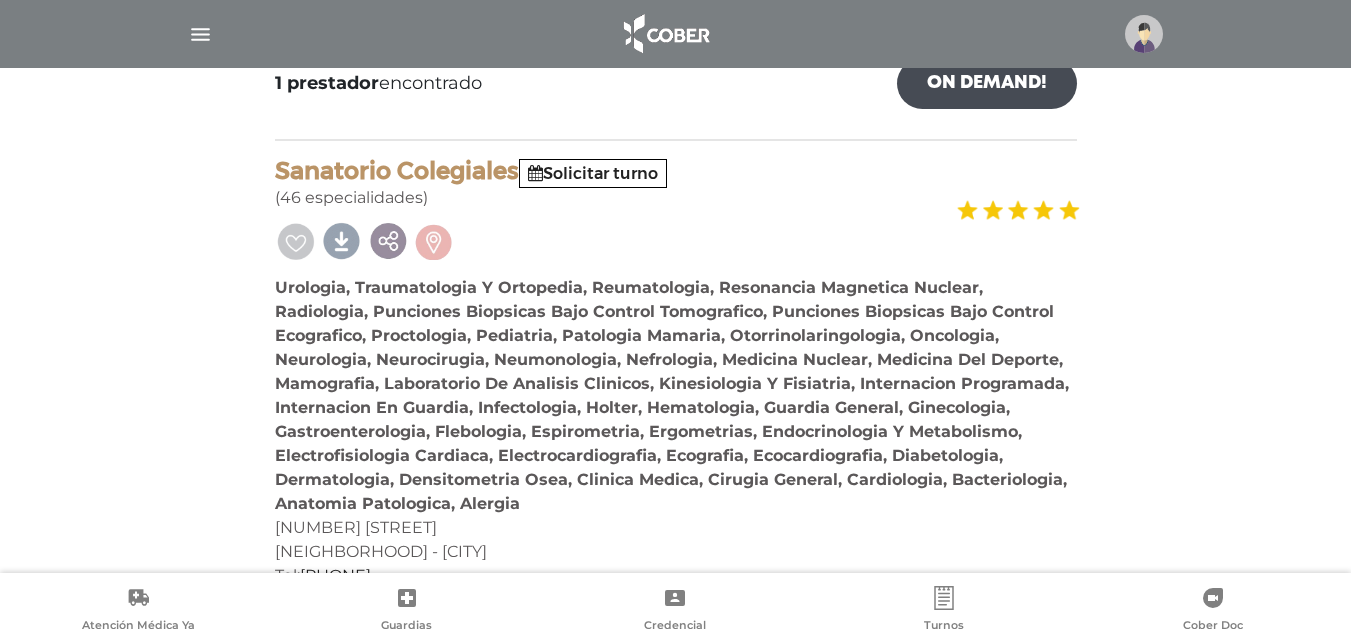scroll, scrollTop: 371, scrollLeft: 0, axis: vertical 